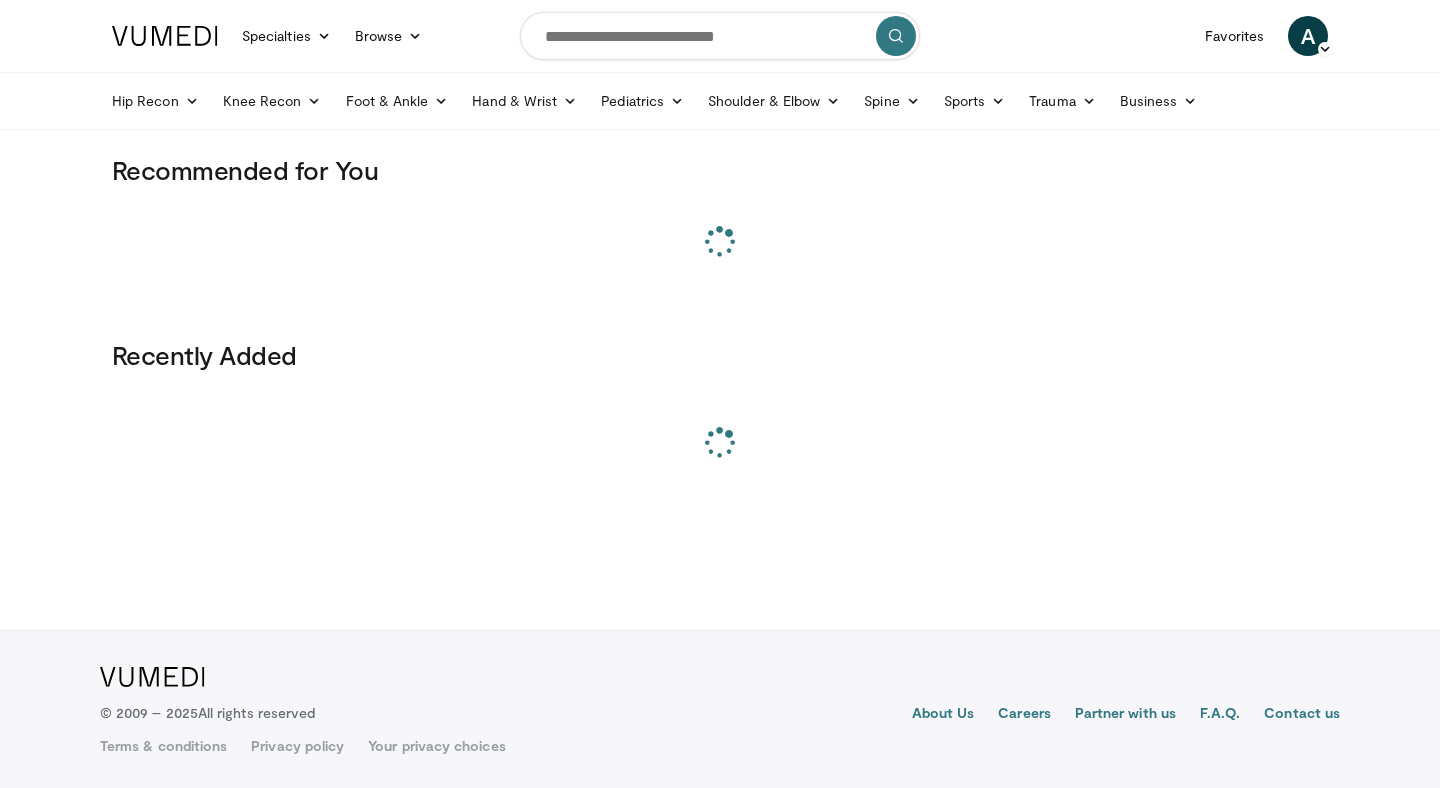 scroll, scrollTop: 0, scrollLeft: 0, axis: both 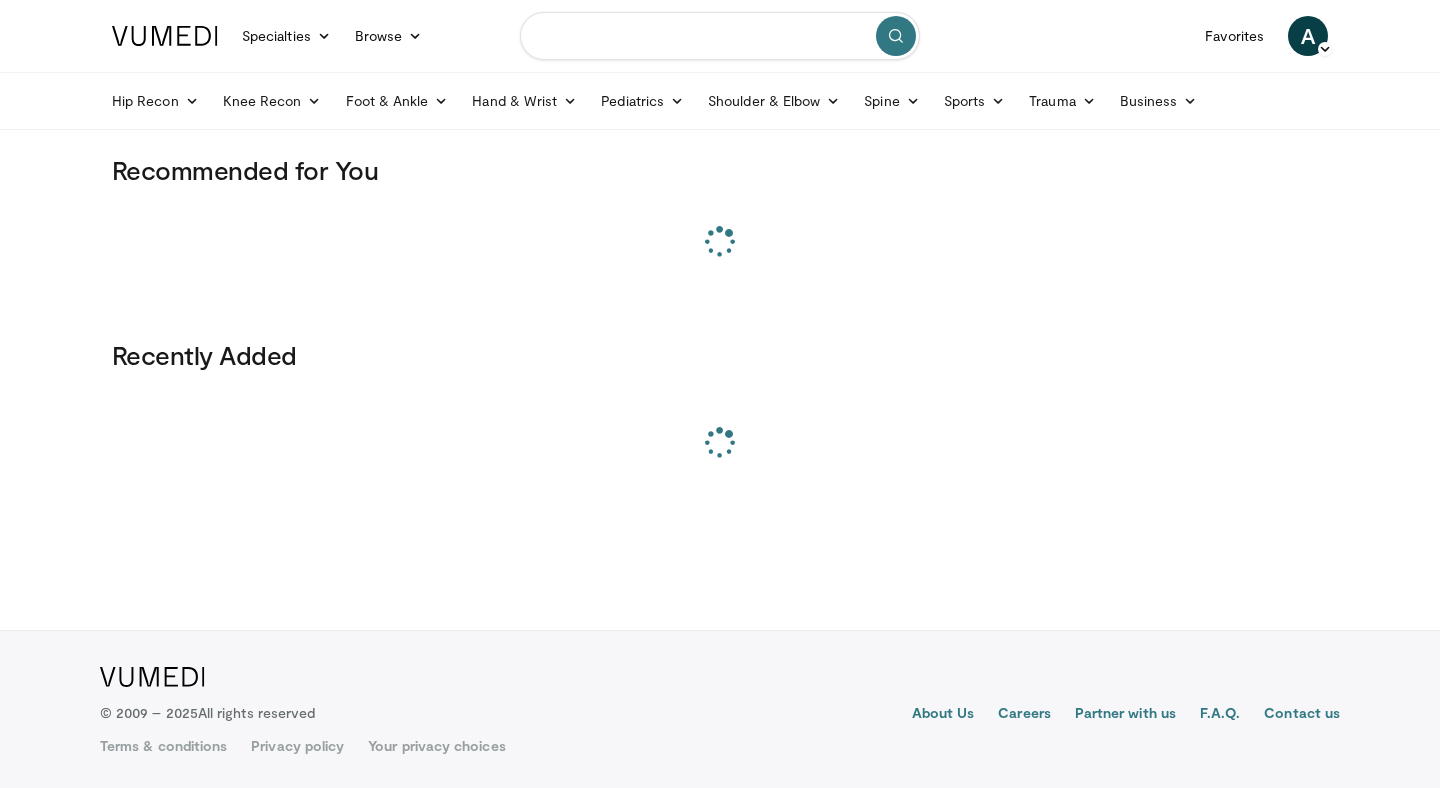 click at bounding box center [720, 36] 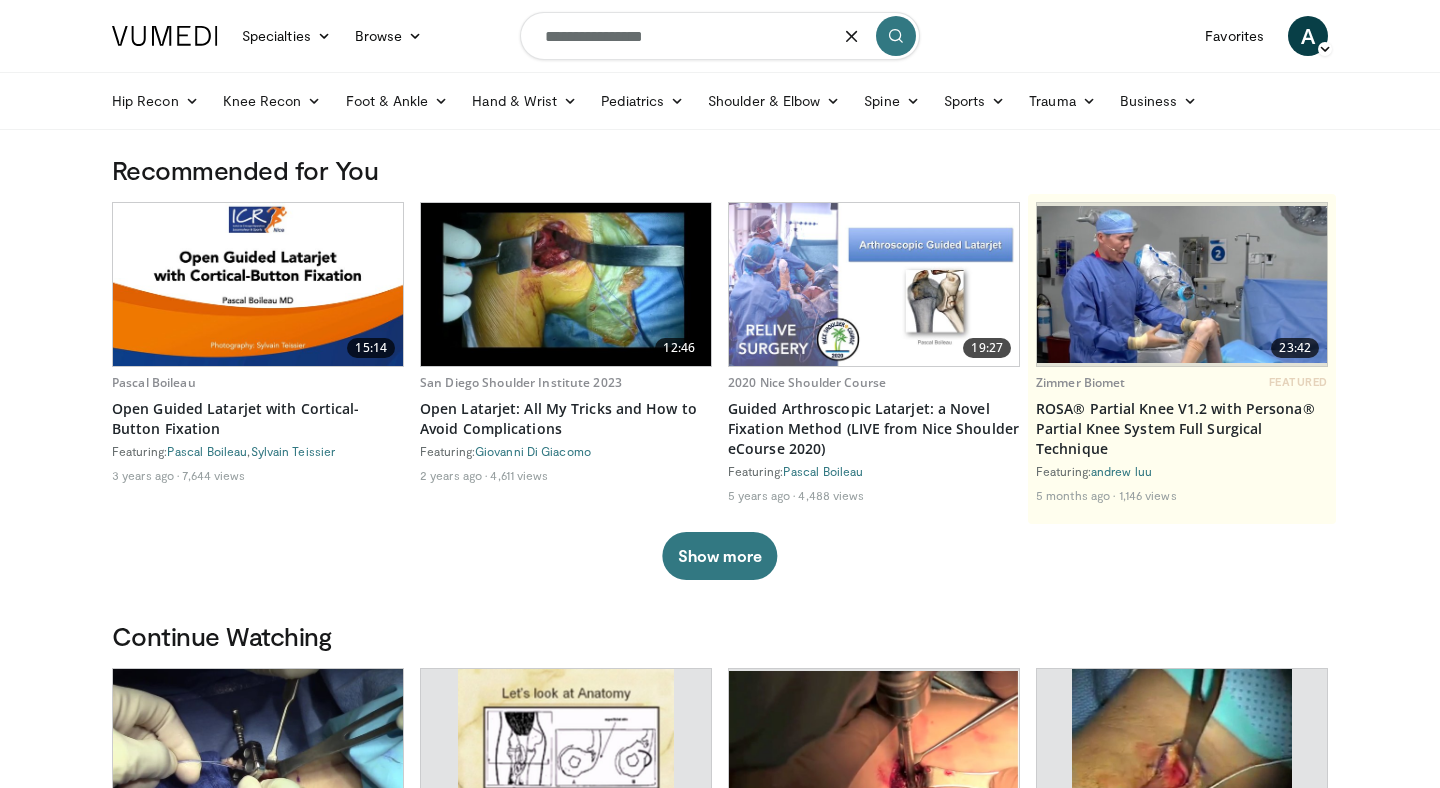 type on "**********" 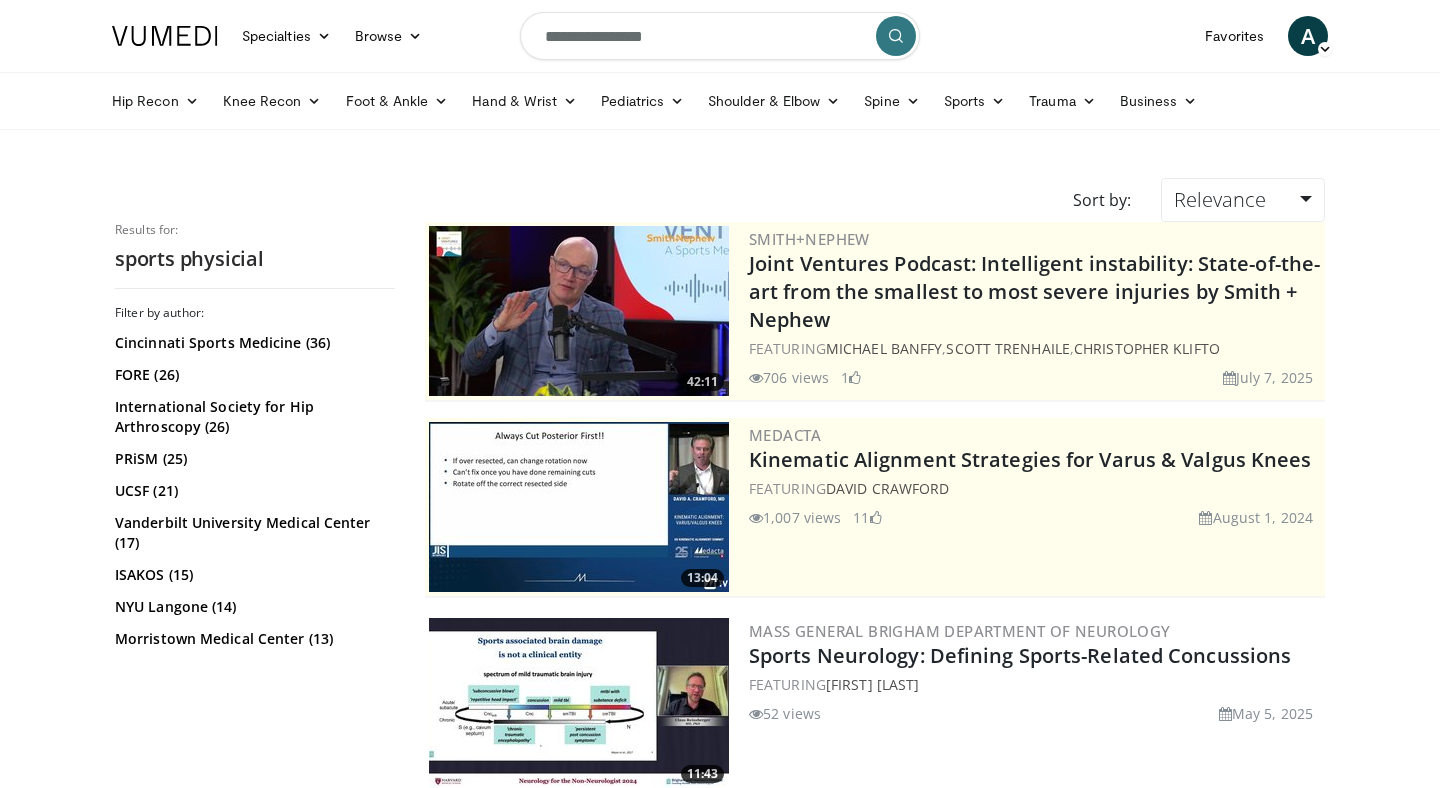 scroll, scrollTop: 0, scrollLeft: 0, axis: both 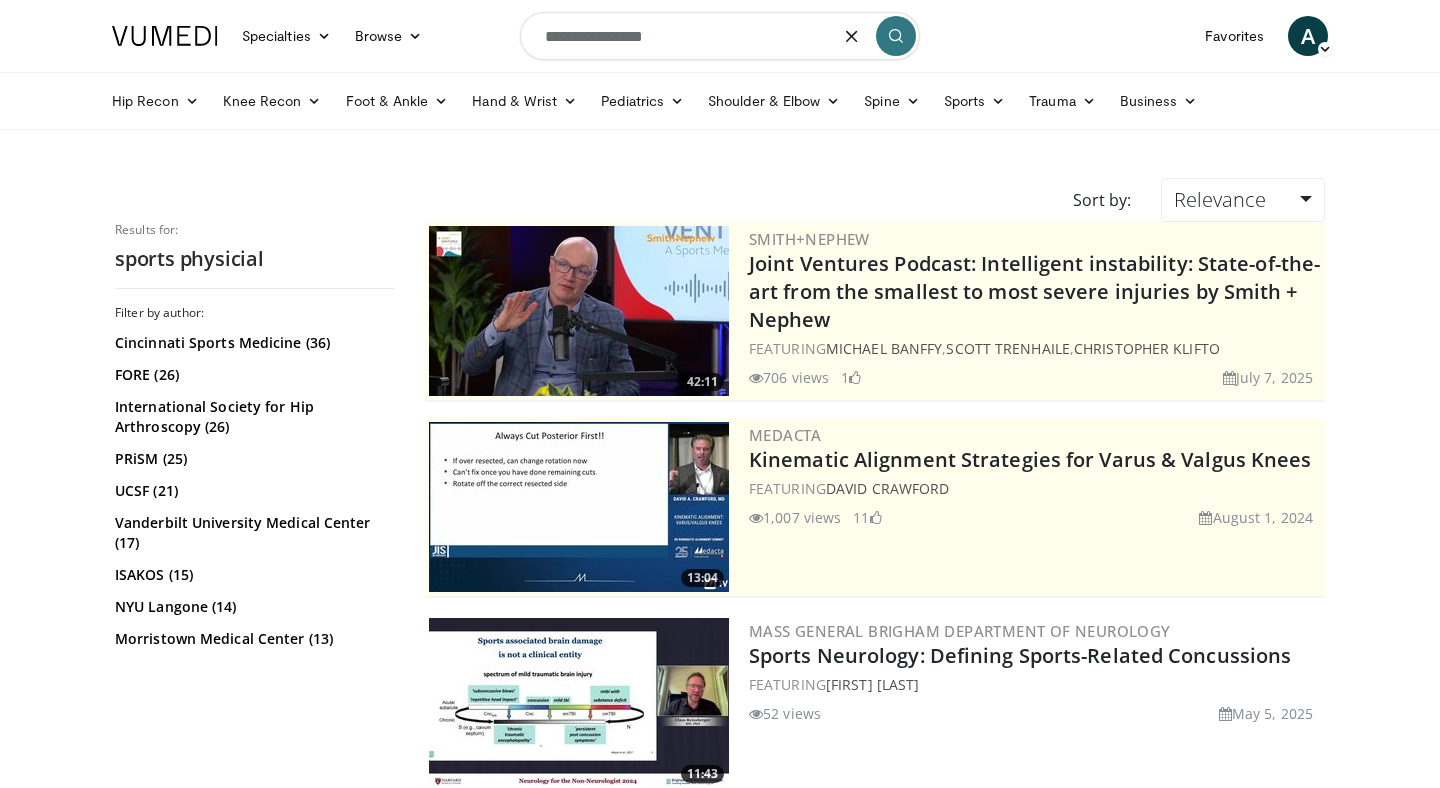 click on "**********" at bounding box center [720, 36] 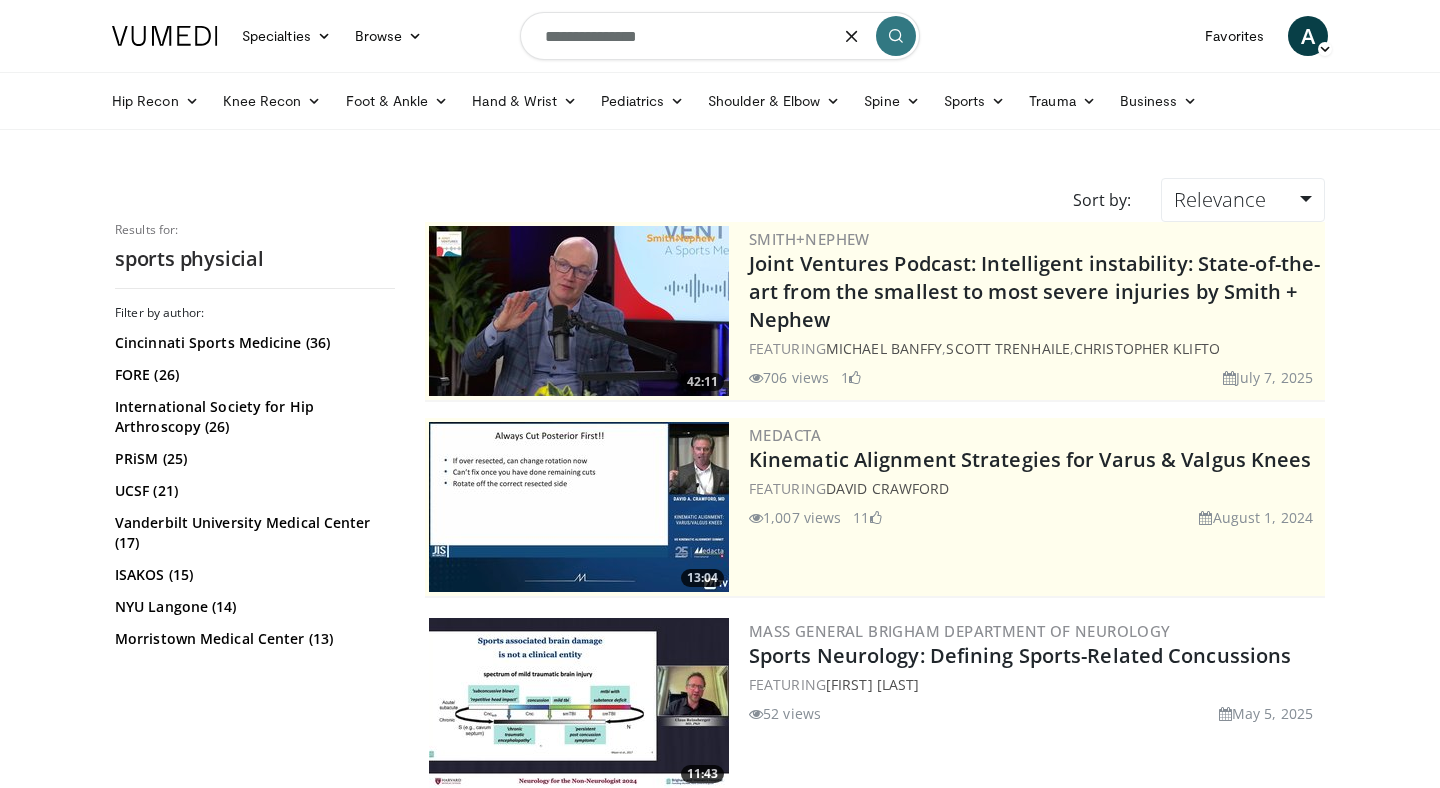 type on "**********" 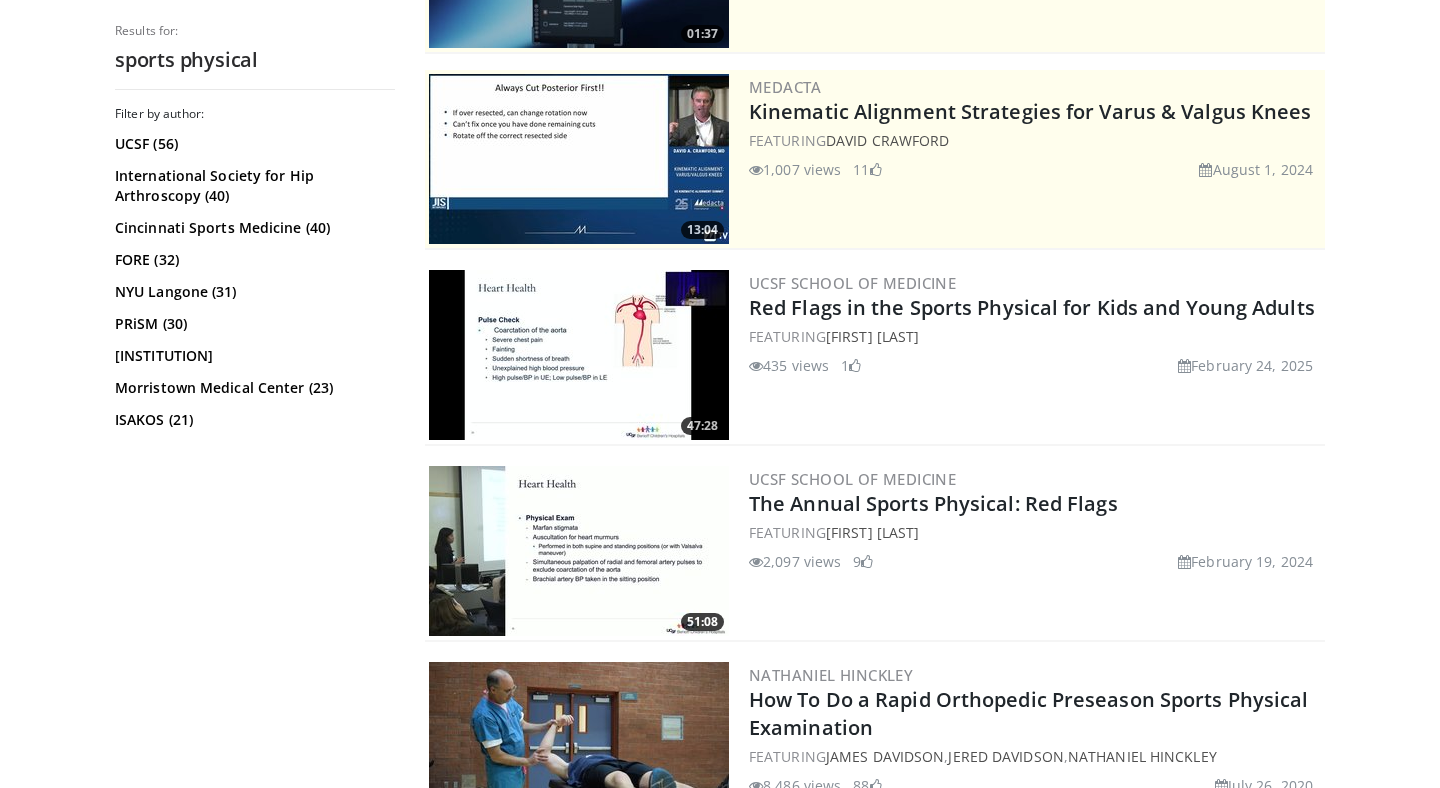 scroll, scrollTop: 353, scrollLeft: 0, axis: vertical 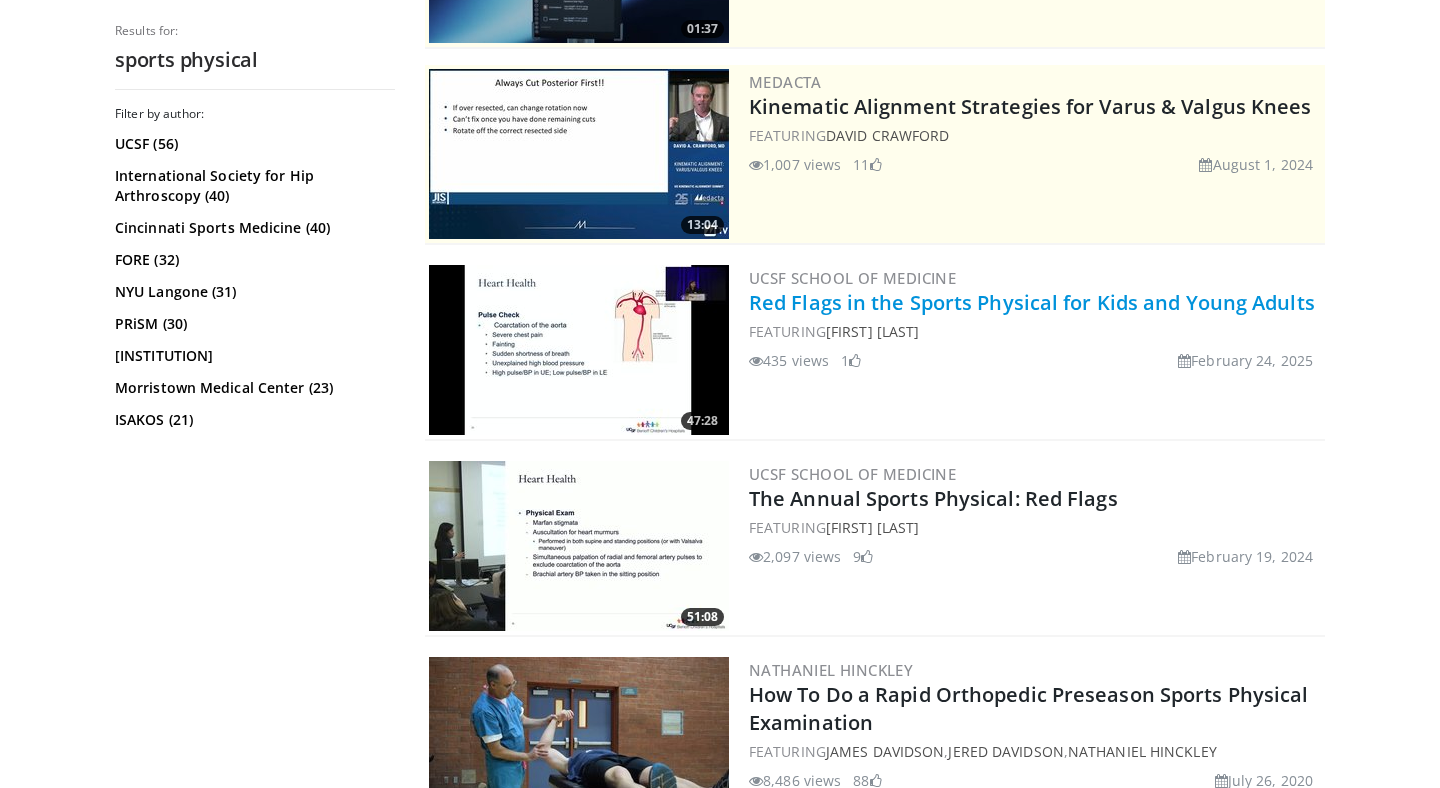 click on "Red Flags in the Sports Physical for Kids and Young Adults" at bounding box center [1032, 302] 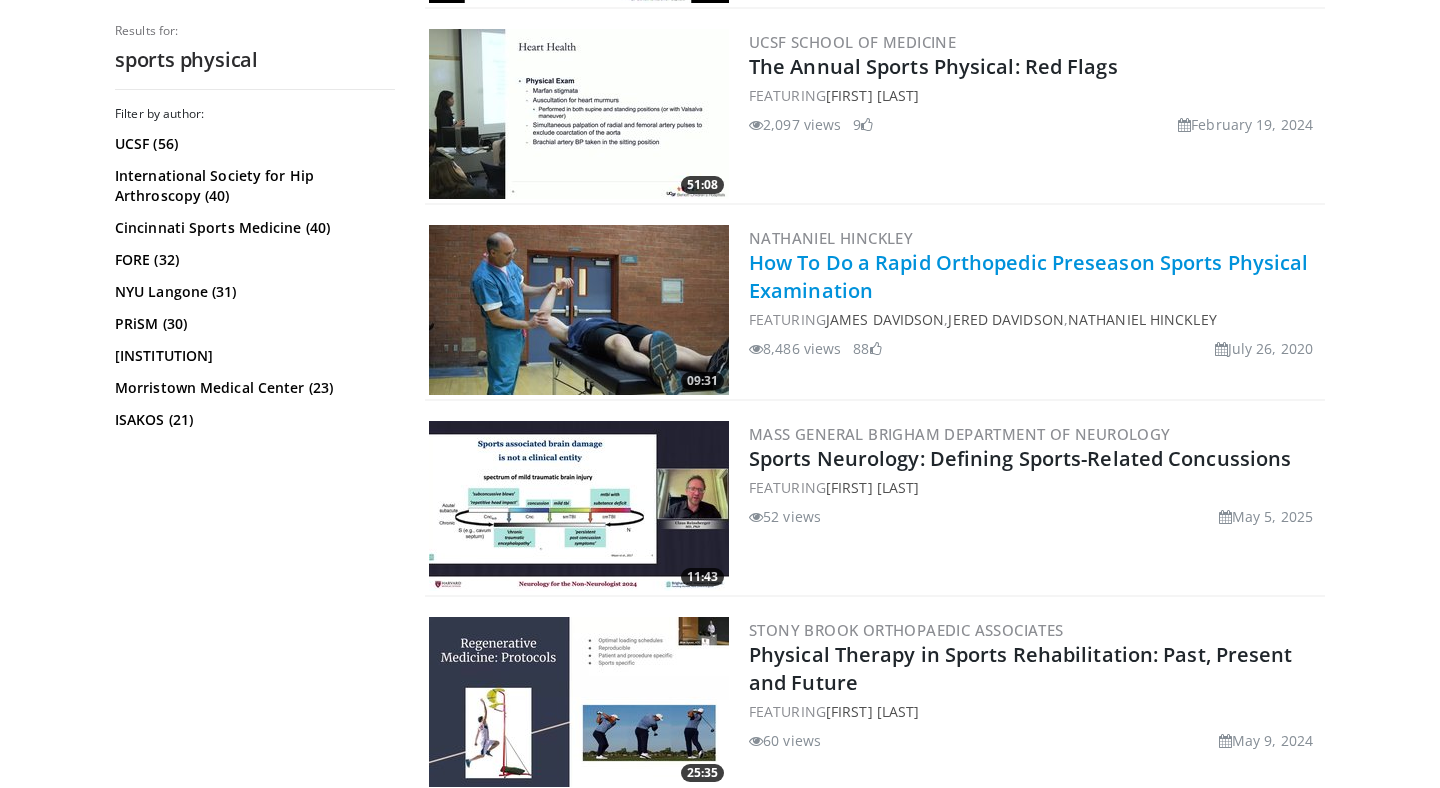 scroll, scrollTop: 817, scrollLeft: 0, axis: vertical 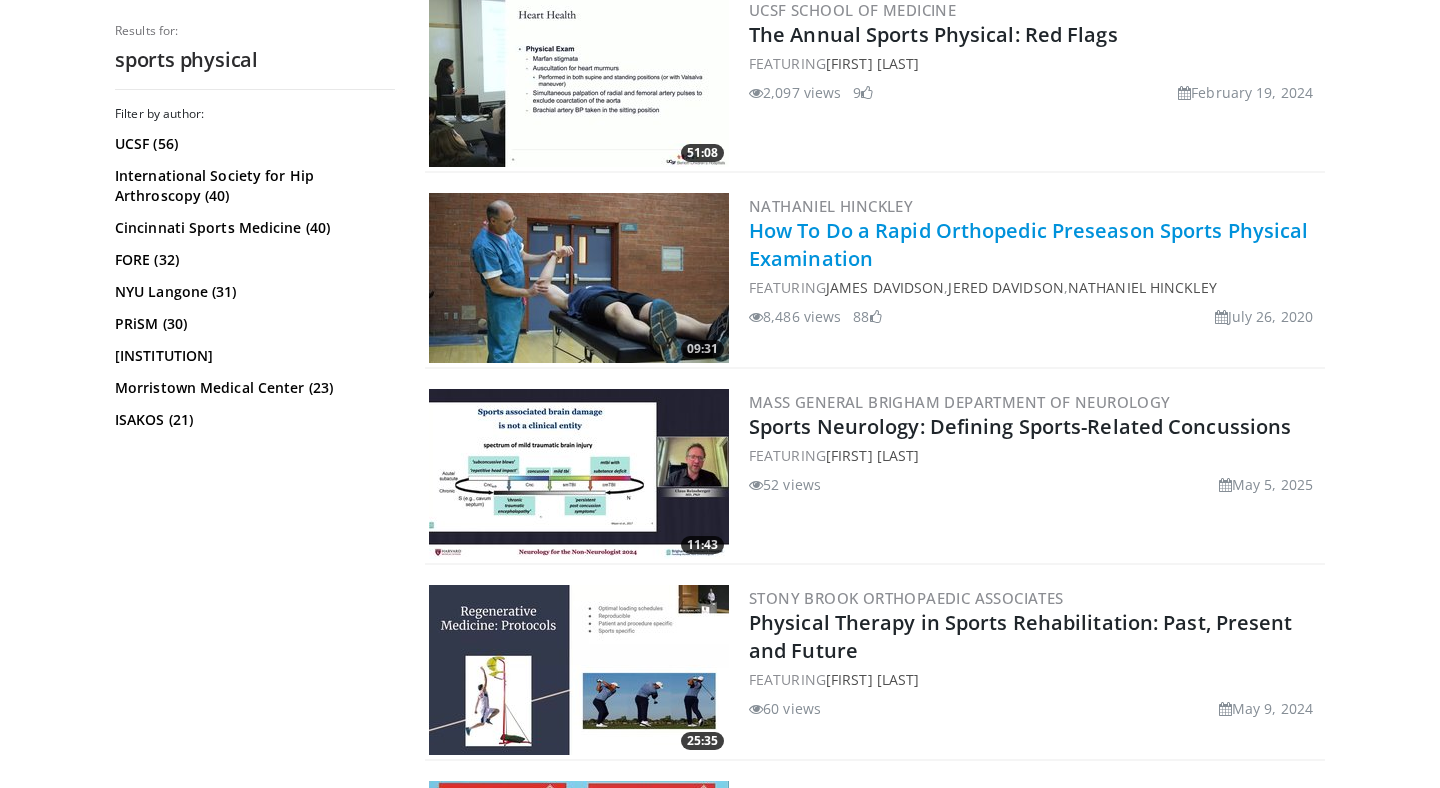 click on "How To Do a Rapid Orthopedic Preseason Sports Physical Examination" at bounding box center [1028, 244] 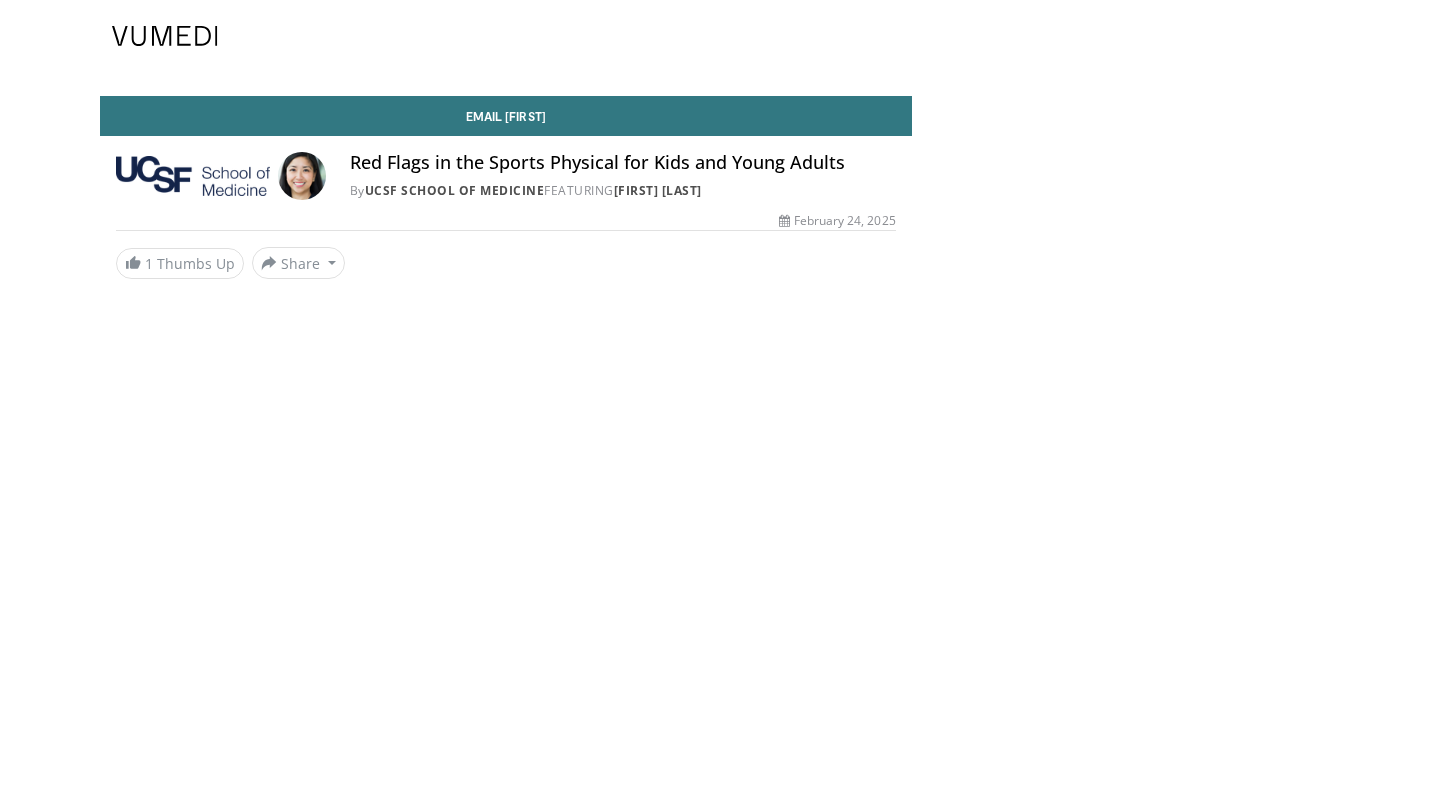 scroll, scrollTop: 0, scrollLeft: 0, axis: both 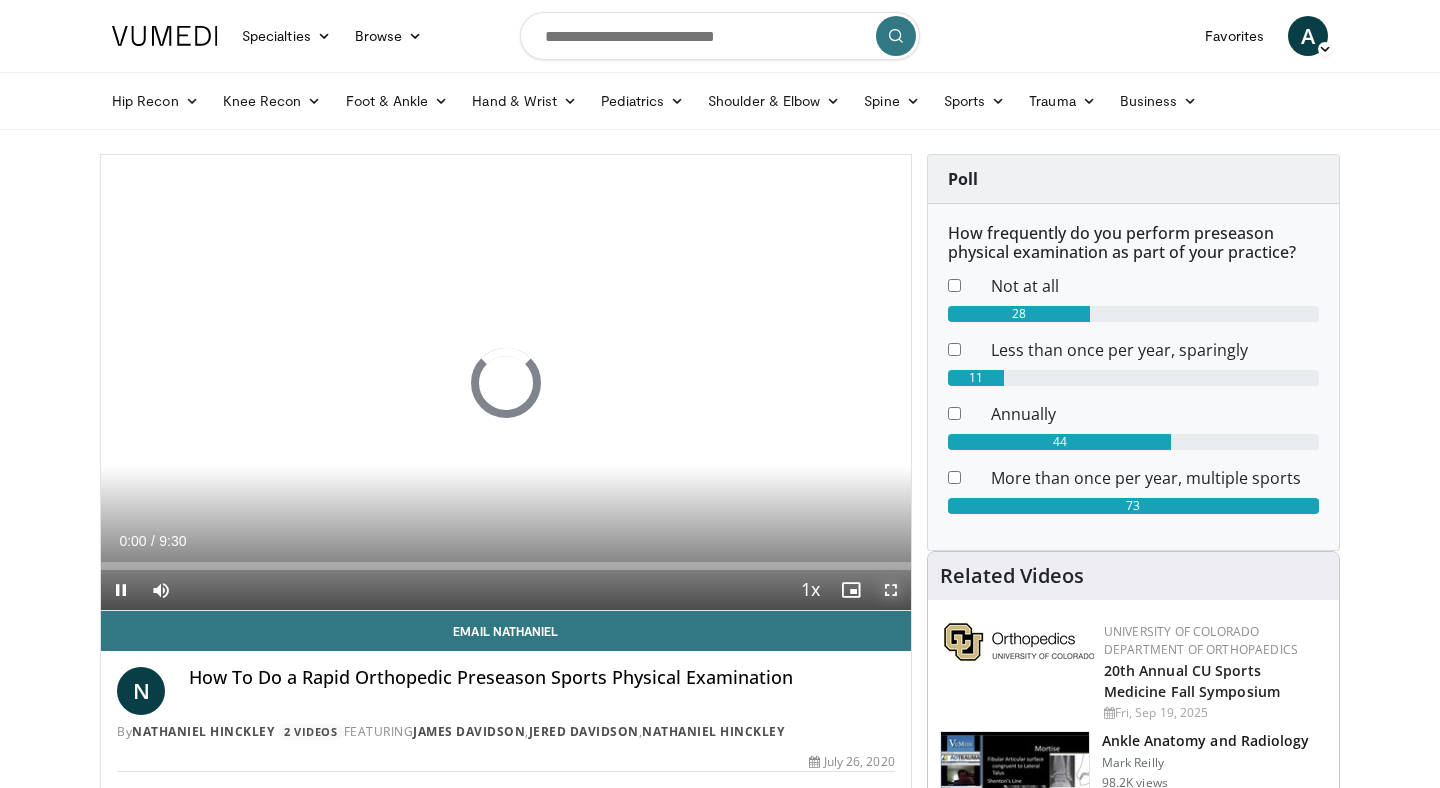 click at bounding box center (891, 590) 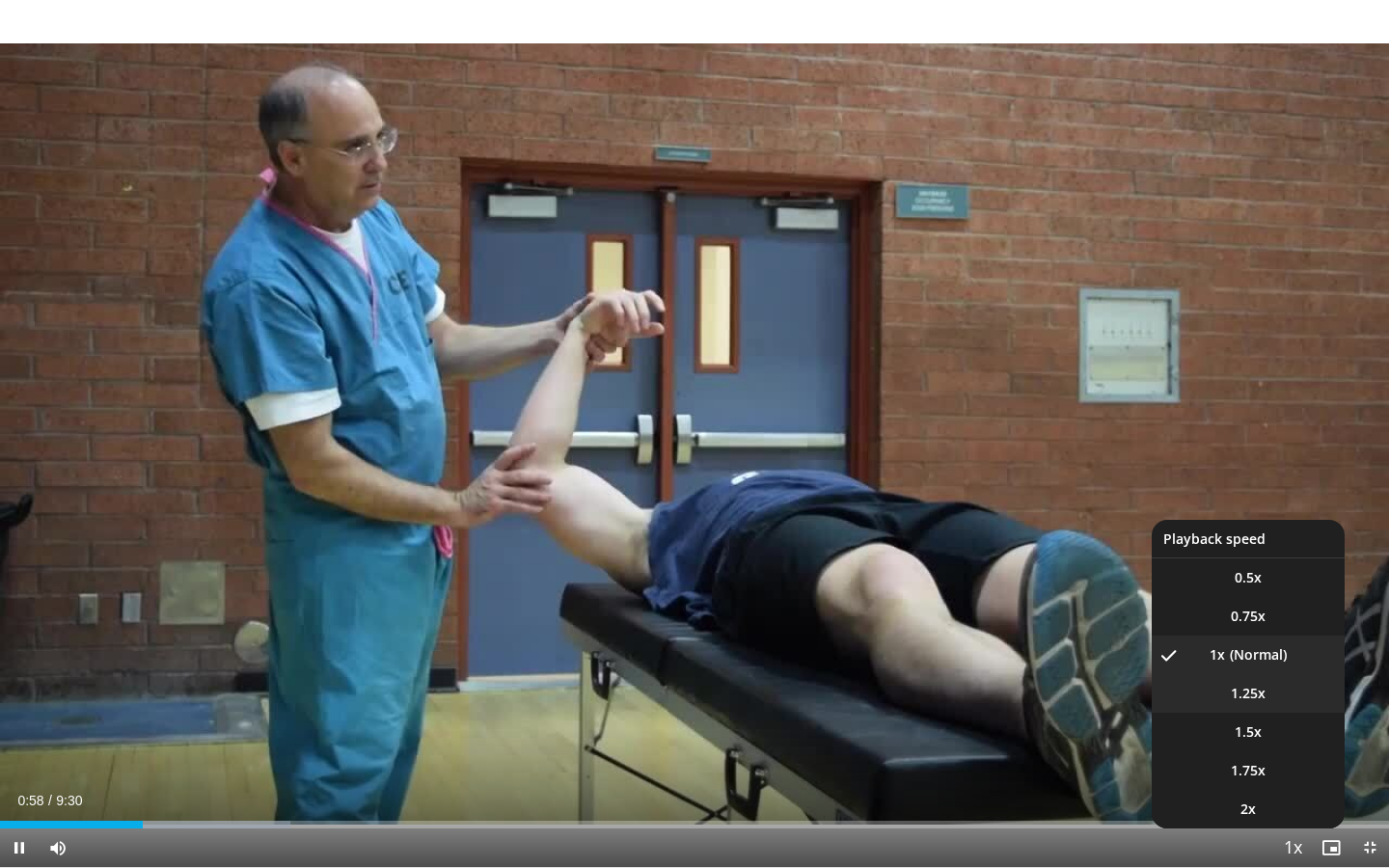 click on "1.25x" at bounding box center [1248, 693] 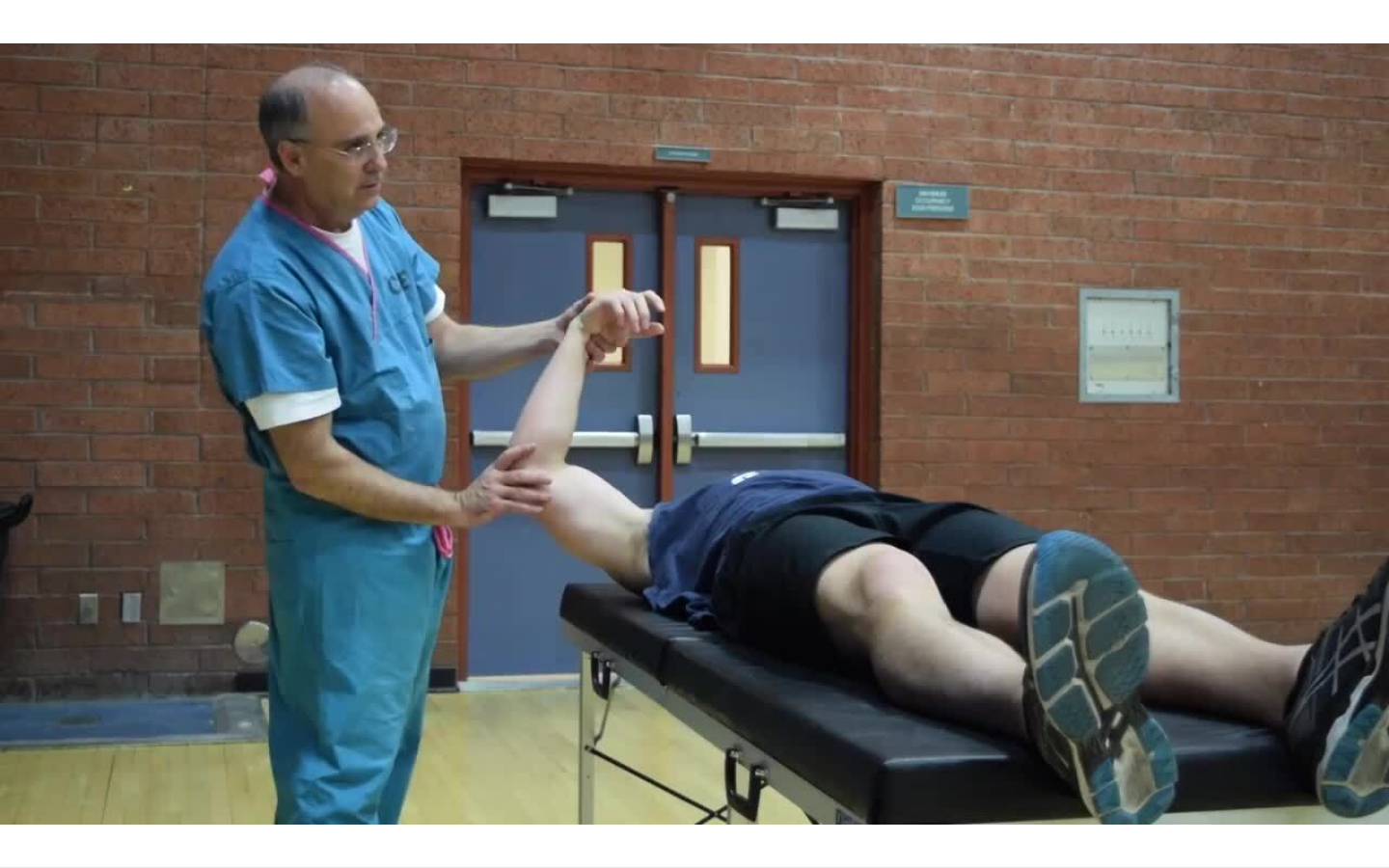 type 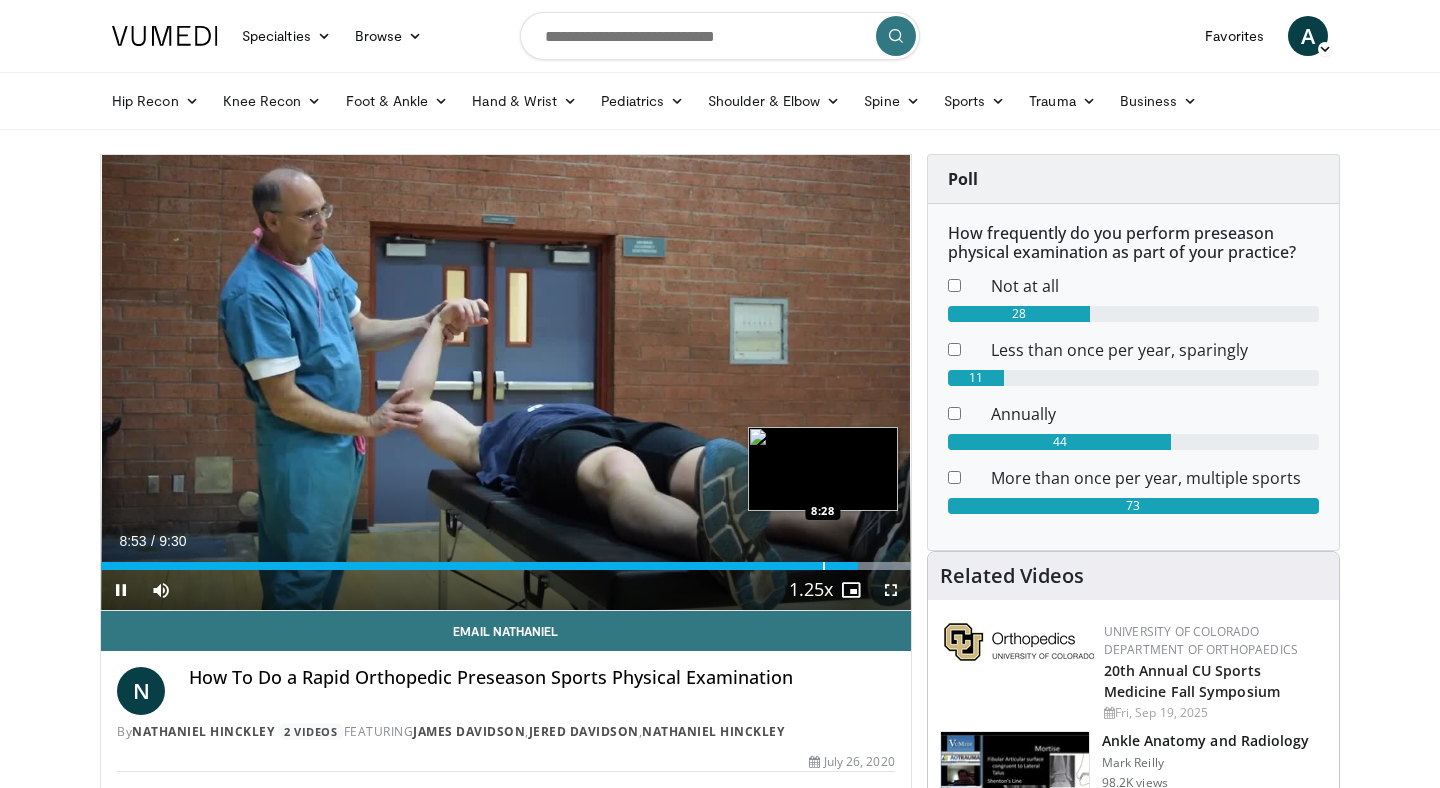 click on "Loaded :  100.00% 8:53 8:28" at bounding box center [506, 560] 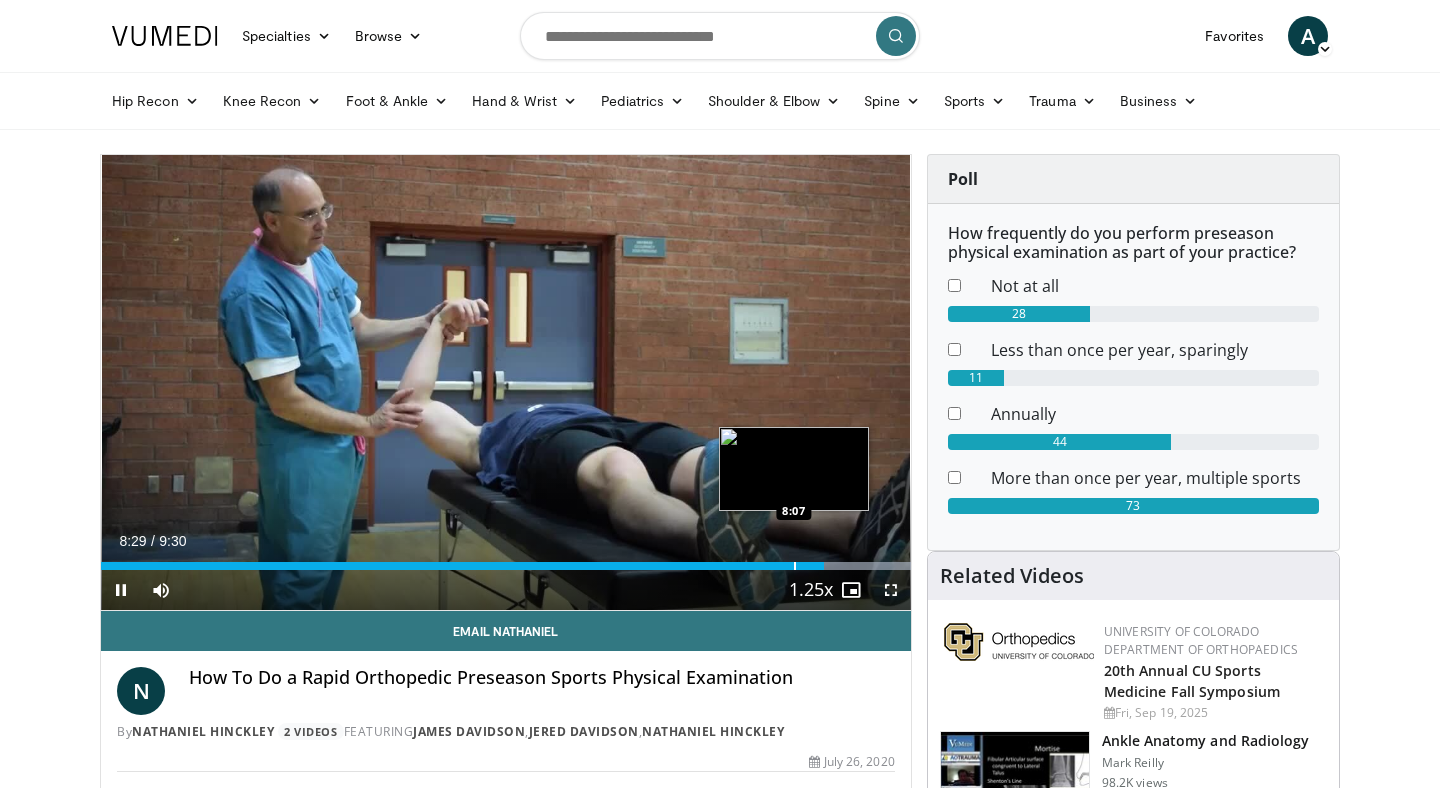 click on "Loaded :  100.00% 8:29 8:07" at bounding box center (506, 560) 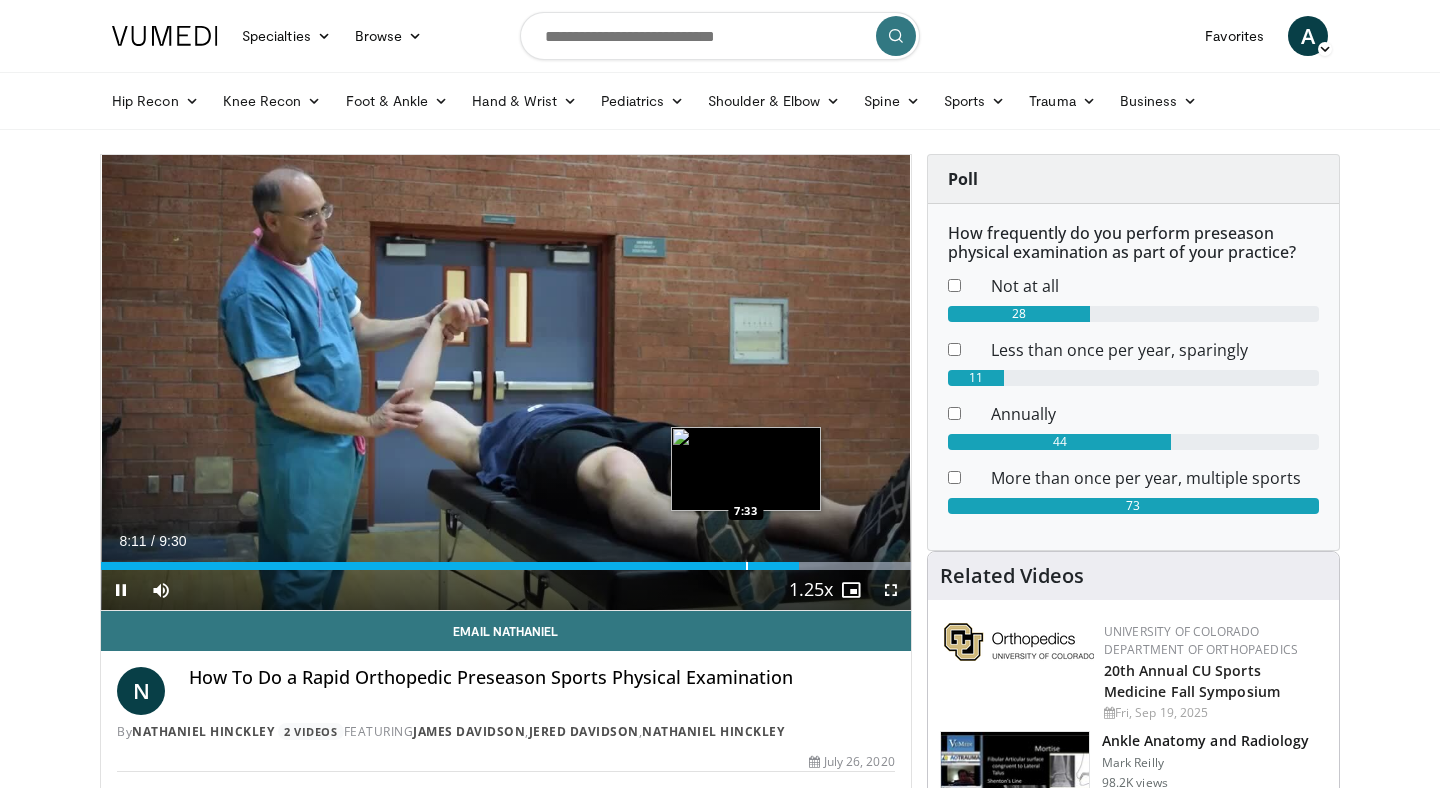 click at bounding box center (747, 566) 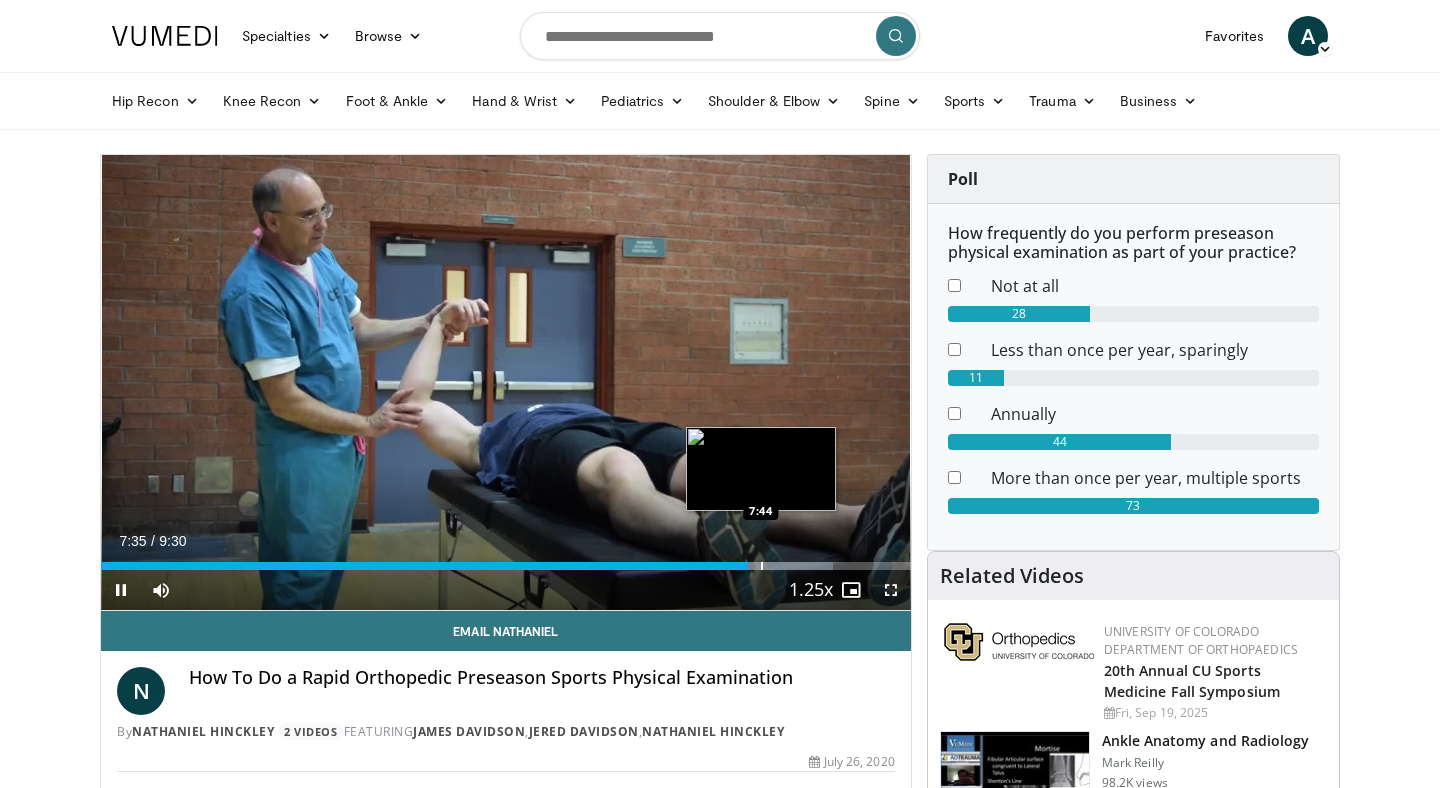 click at bounding box center [762, 566] 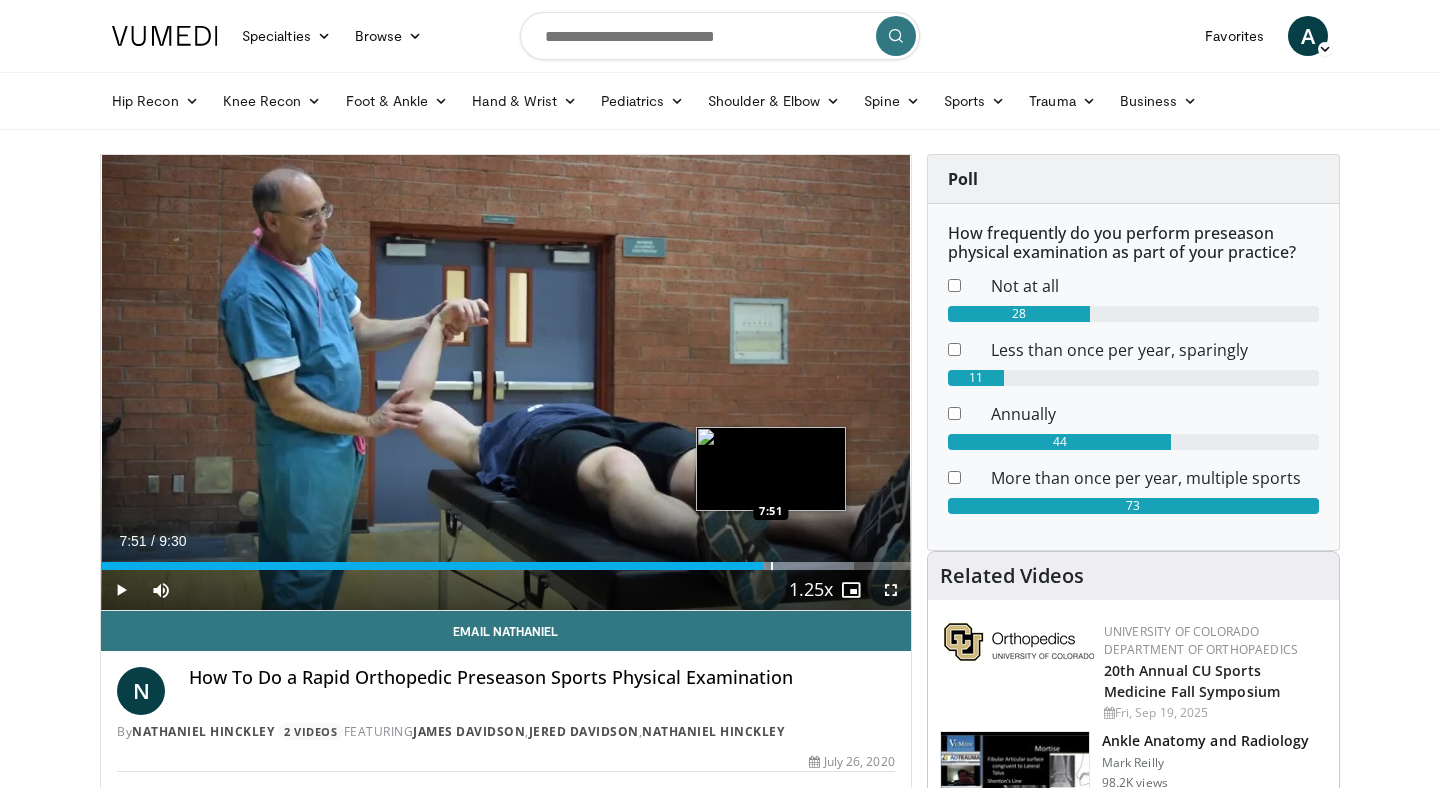 click at bounding box center (772, 566) 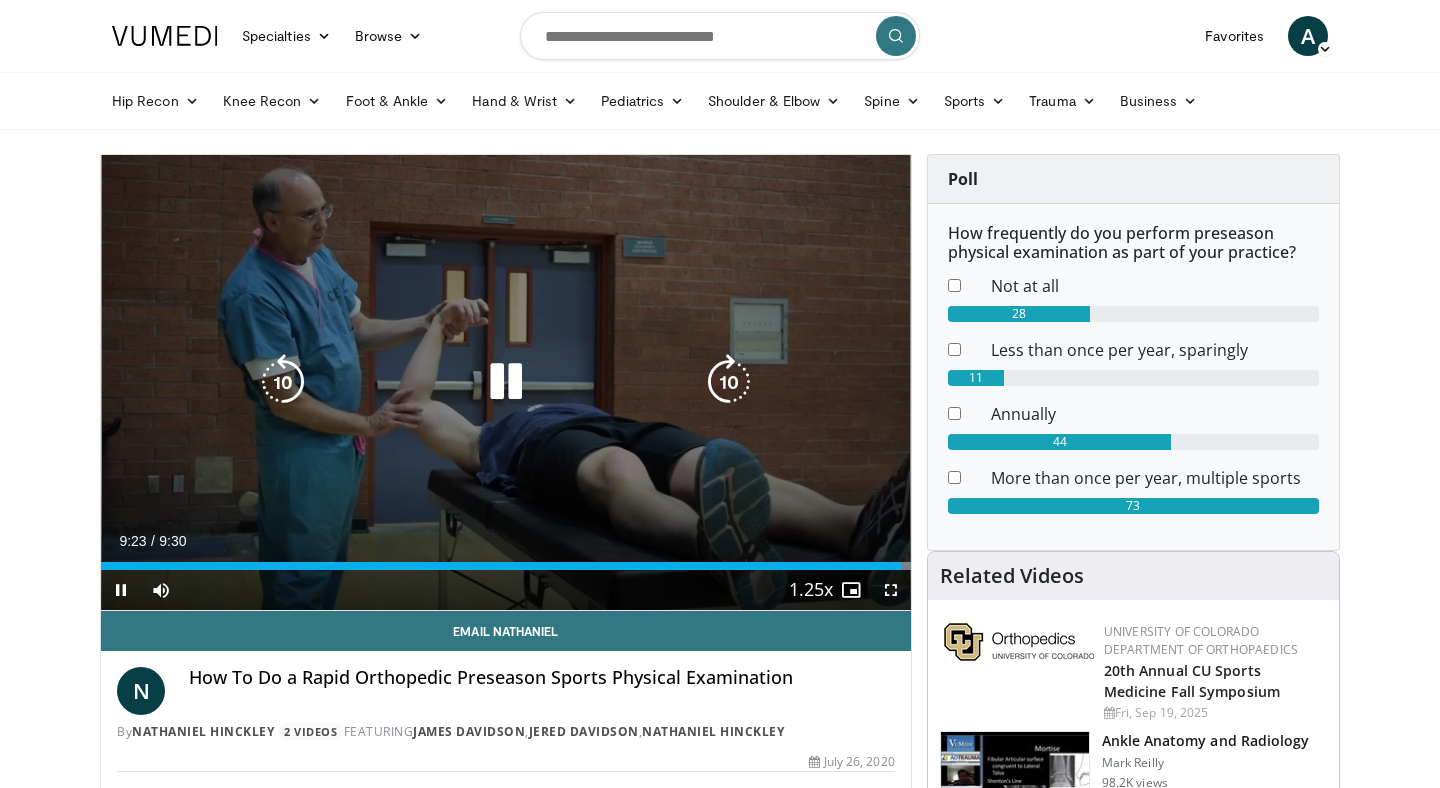click on "10 seconds
Tap to unmute" at bounding box center (506, 382) 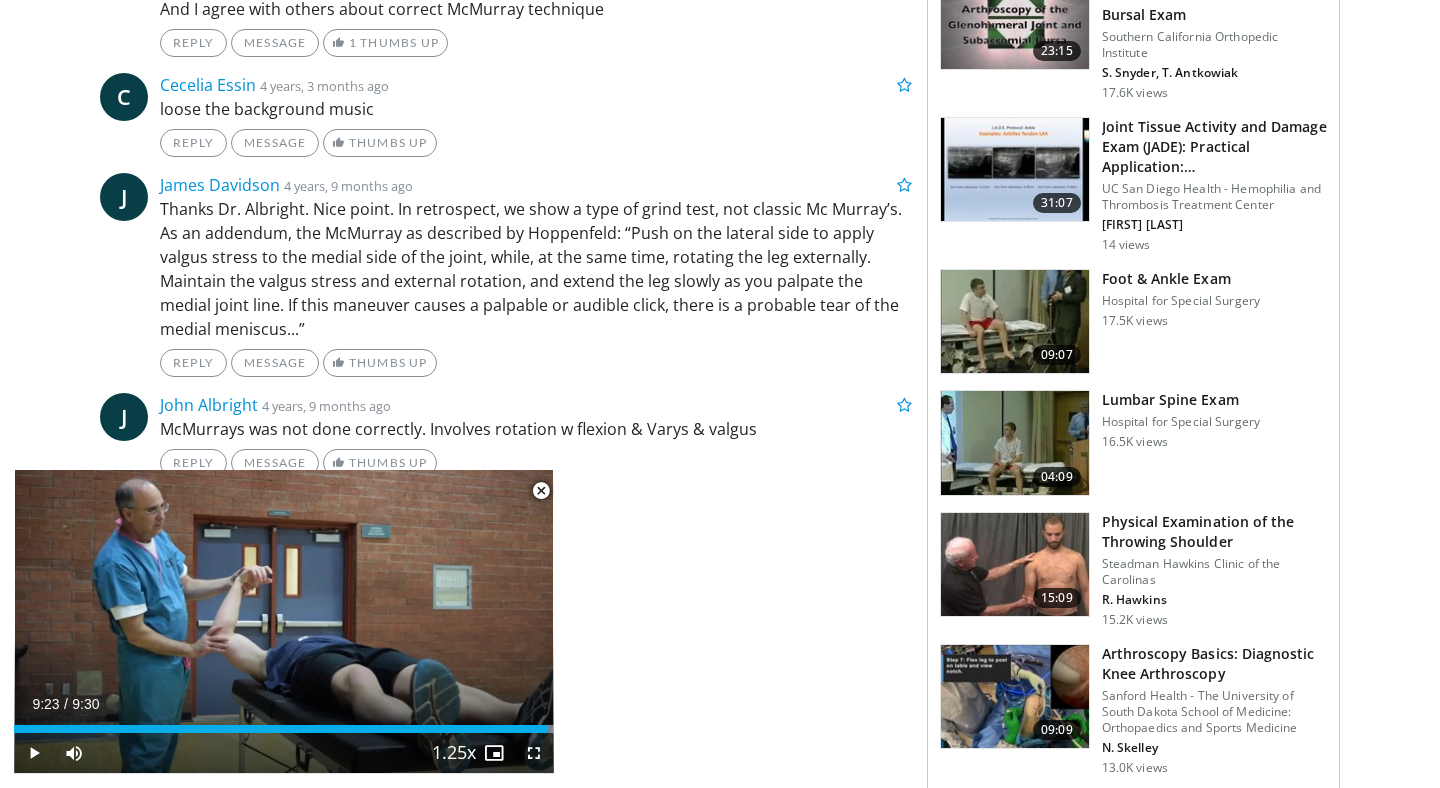 scroll, scrollTop: 1503, scrollLeft: 0, axis: vertical 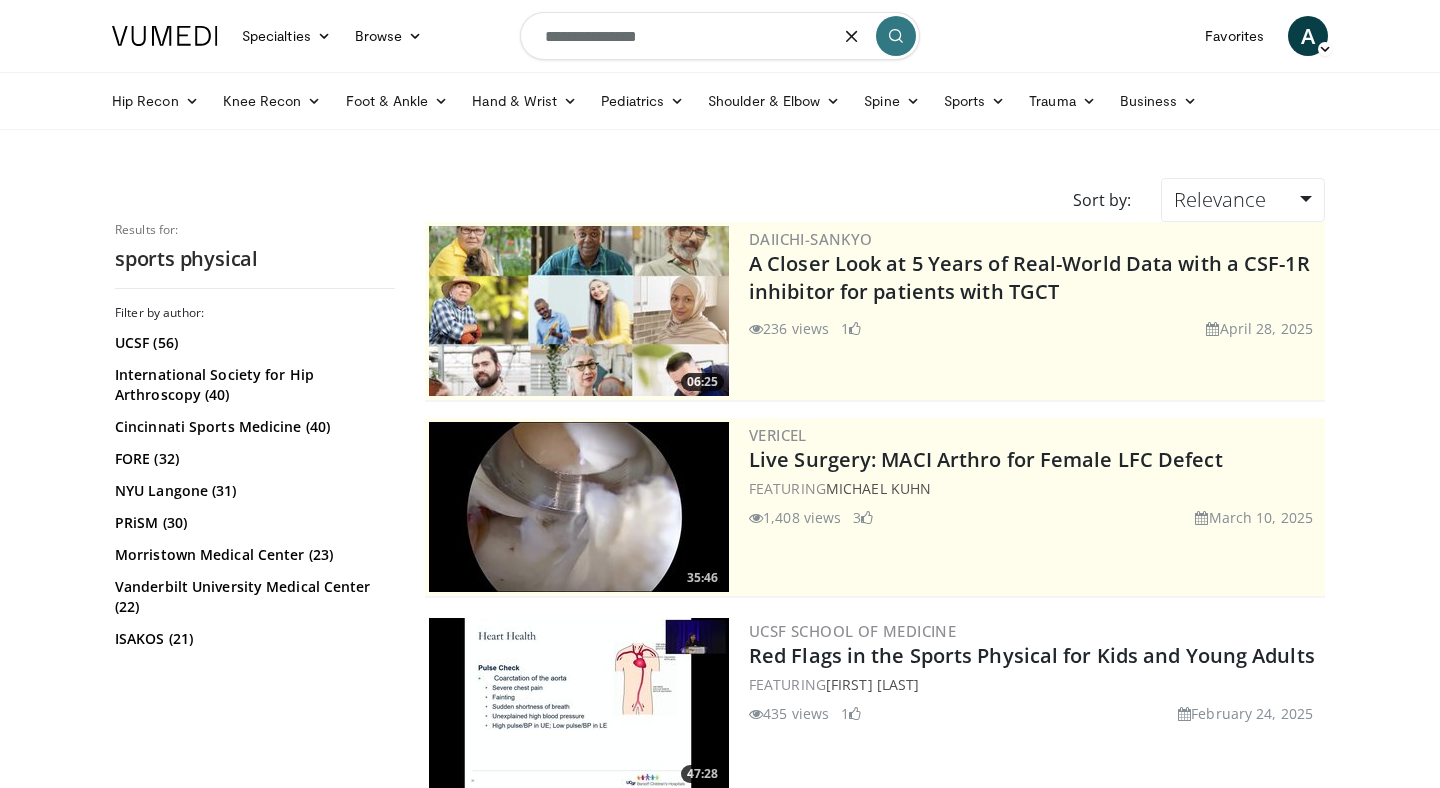 click on "**********" at bounding box center (720, 36) 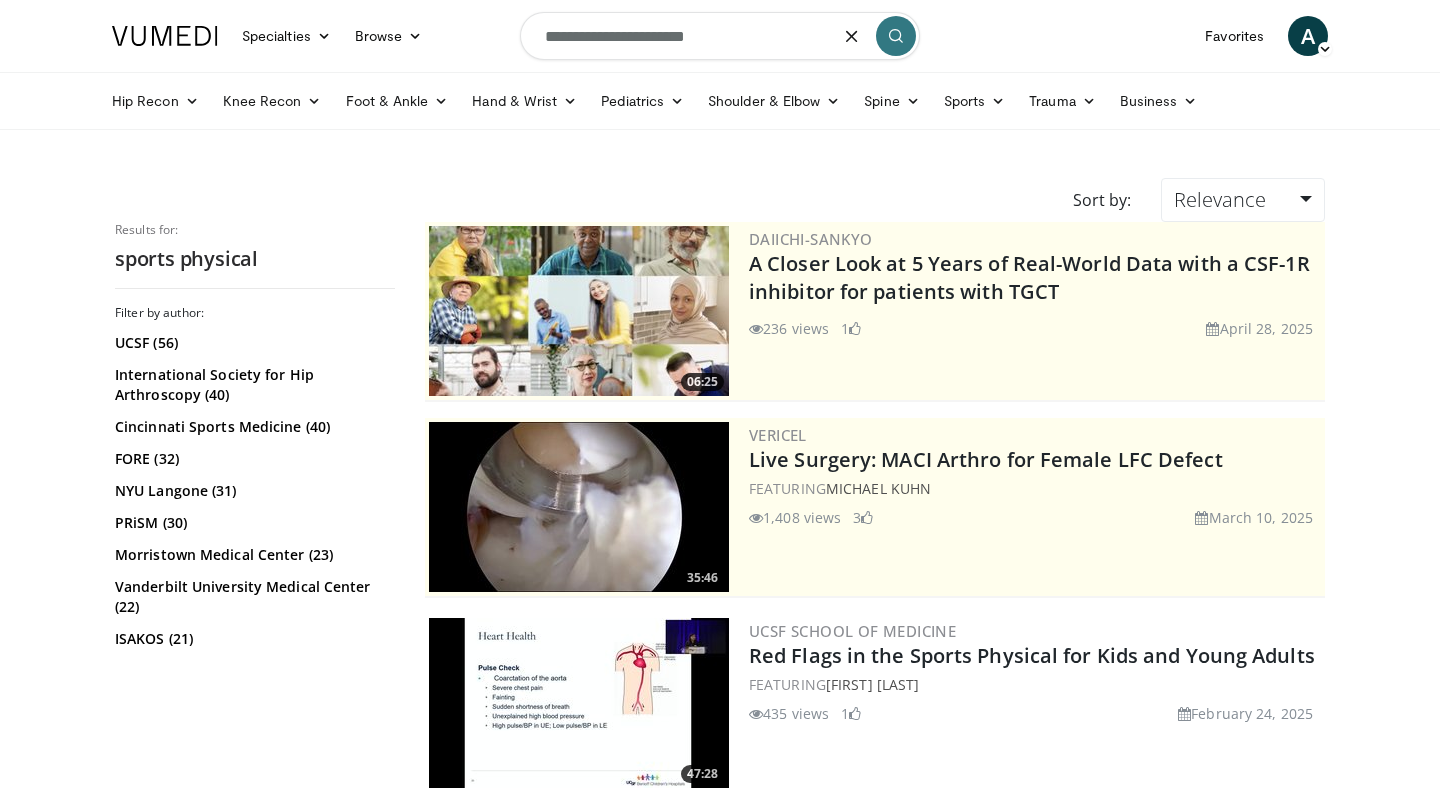 type on "**********" 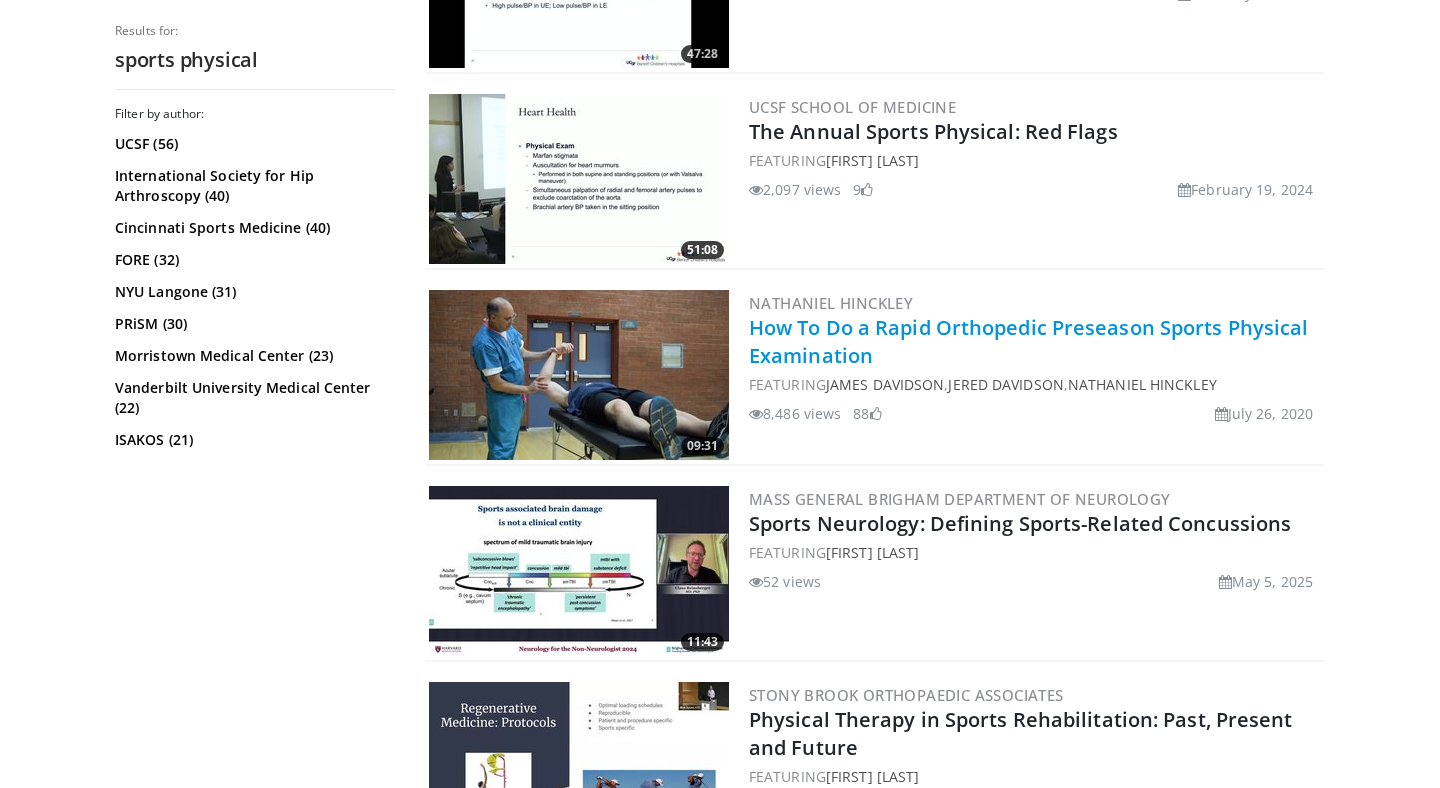 click on "How To Do a Rapid Orthopedic Preseason Sports Physical Examination" at bounding box center [1028, 341] 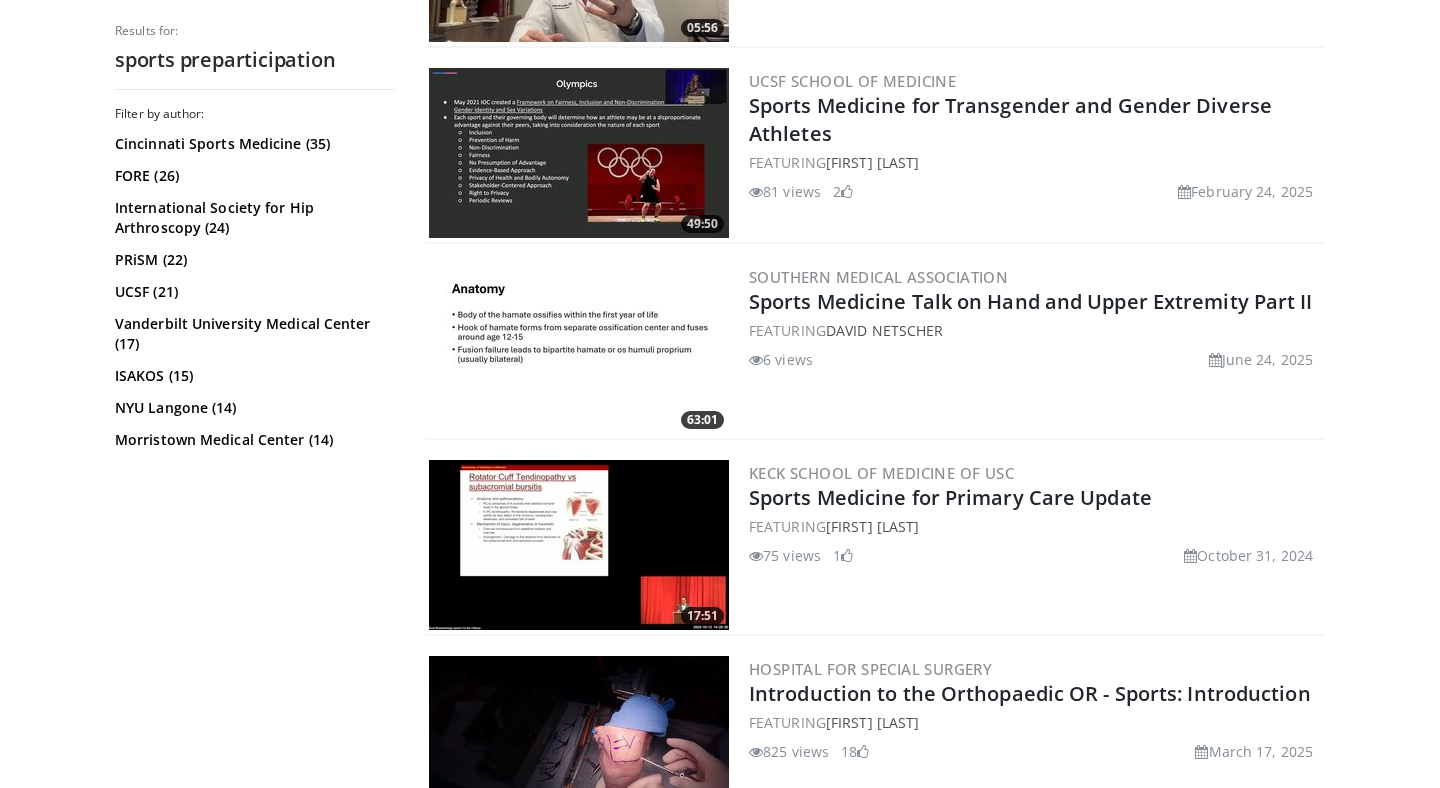 scroll, scrollTop: 2351, scrollLeft: 0, axis: vertical 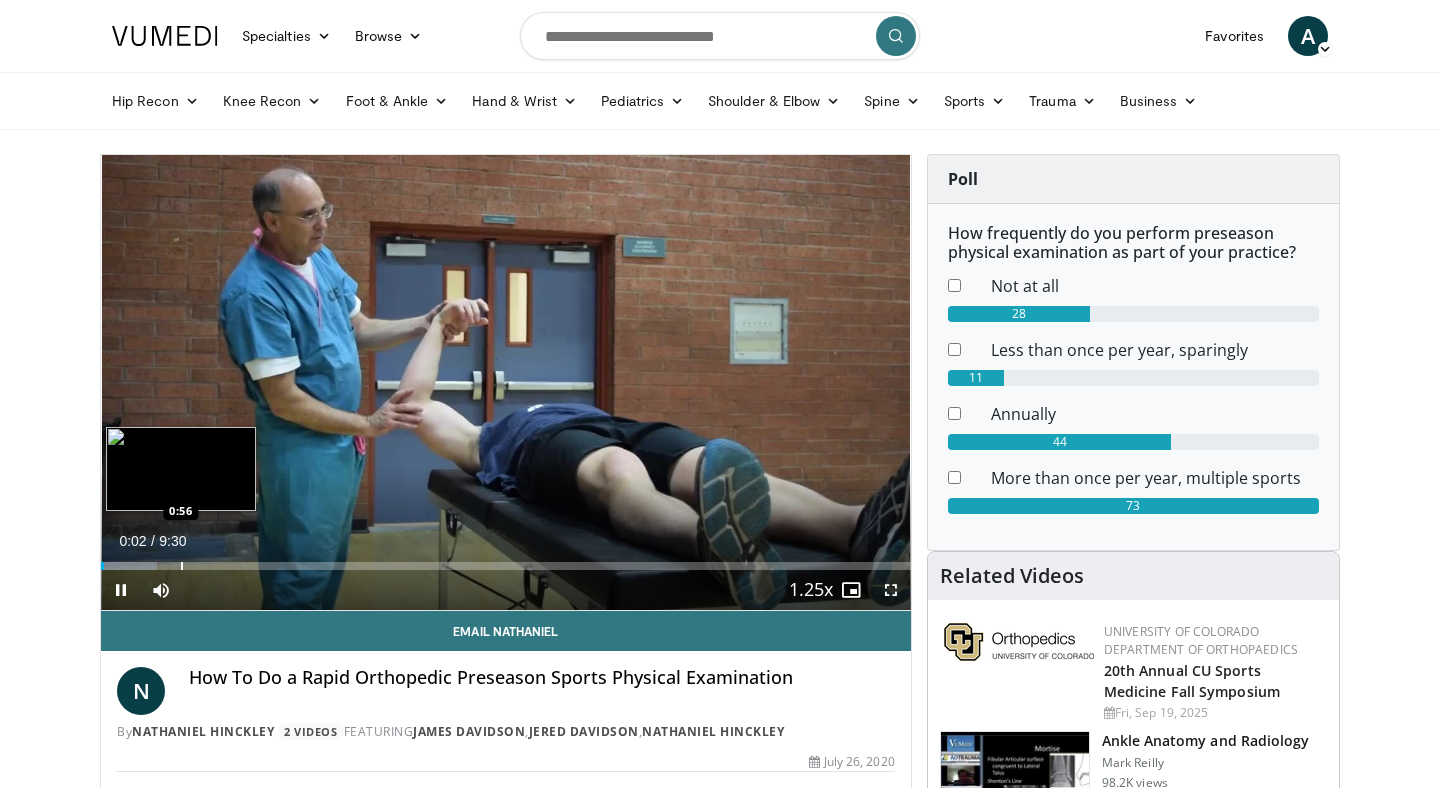 click at bounding box center (182, 566) 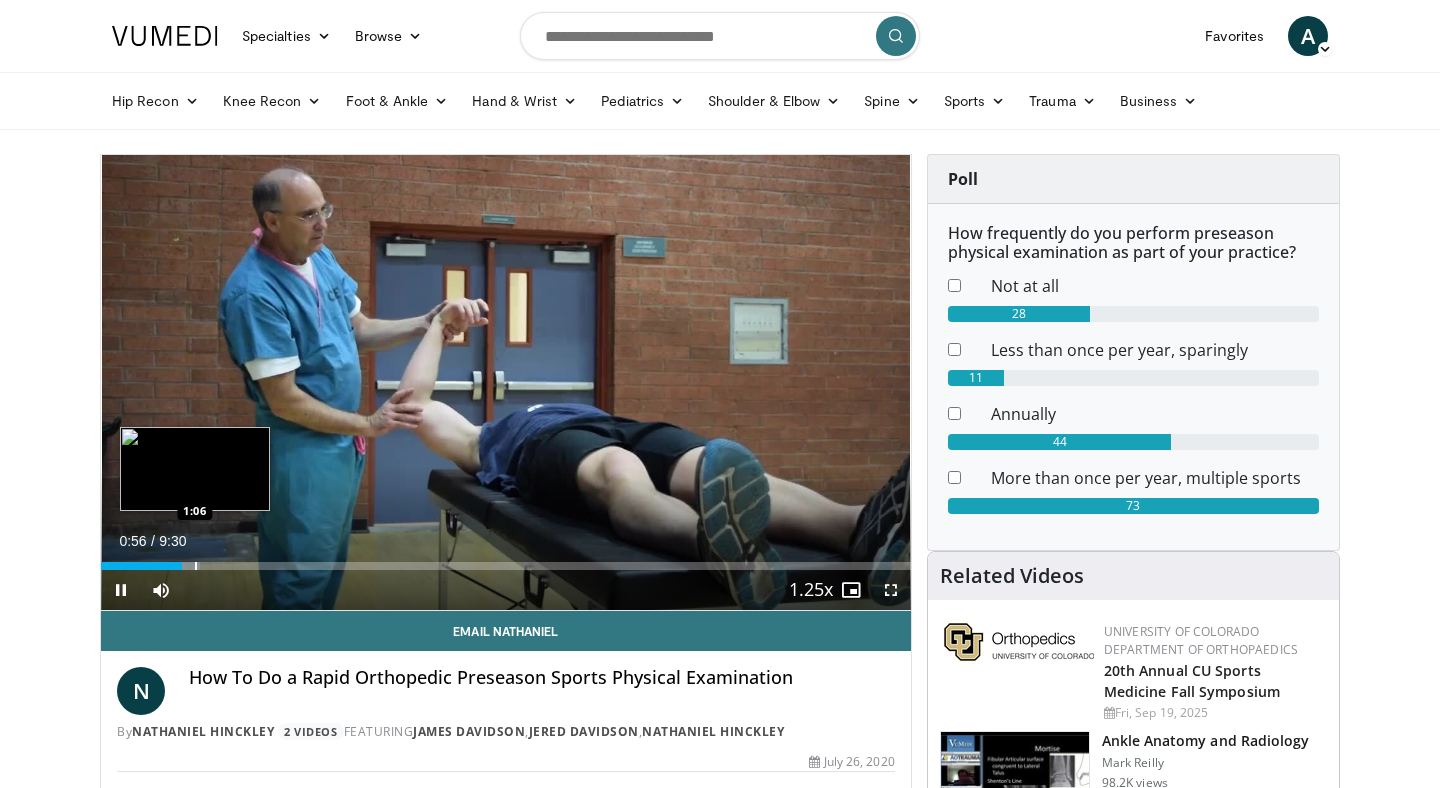 click at bounding box center [196, 566] 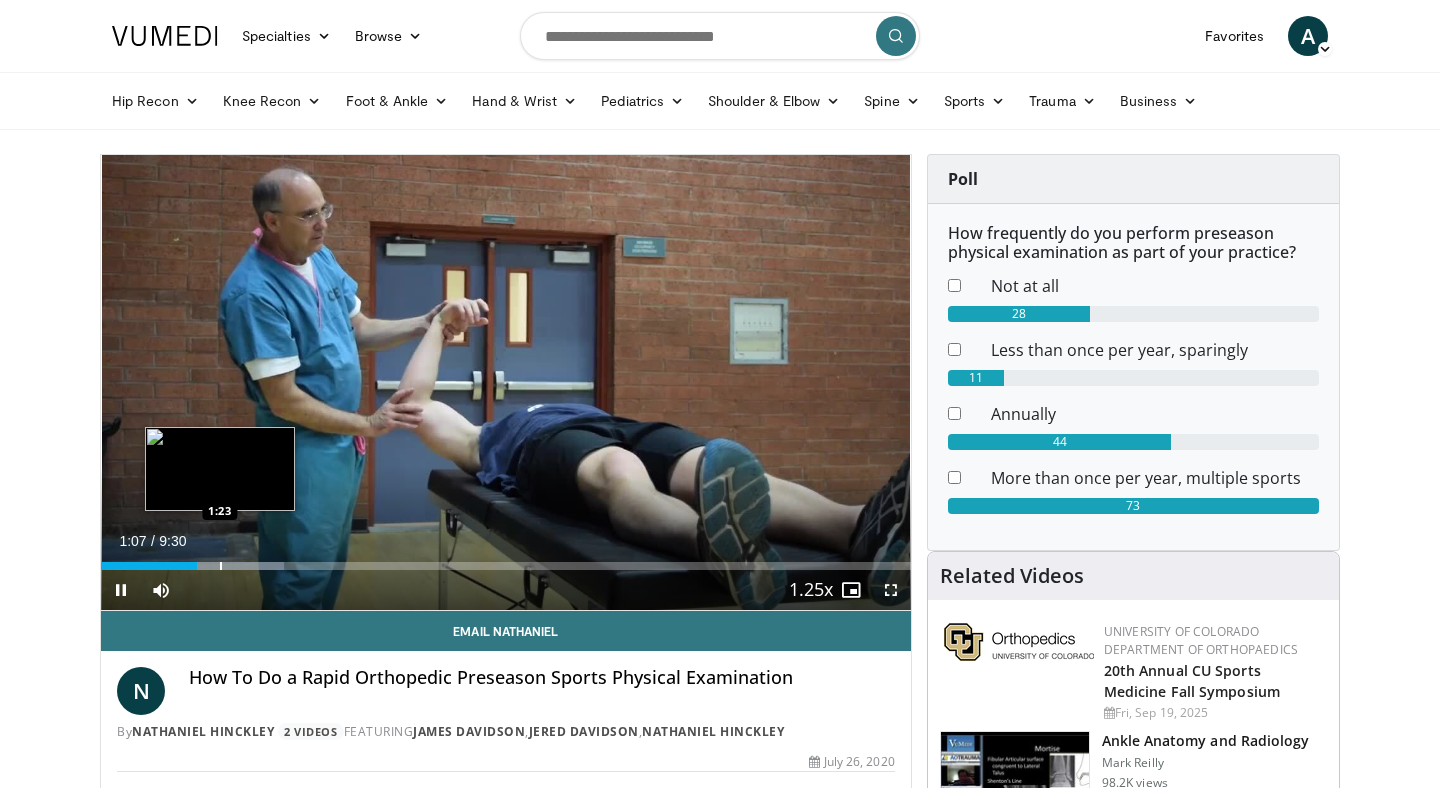 click at bounding box center [221, 566] 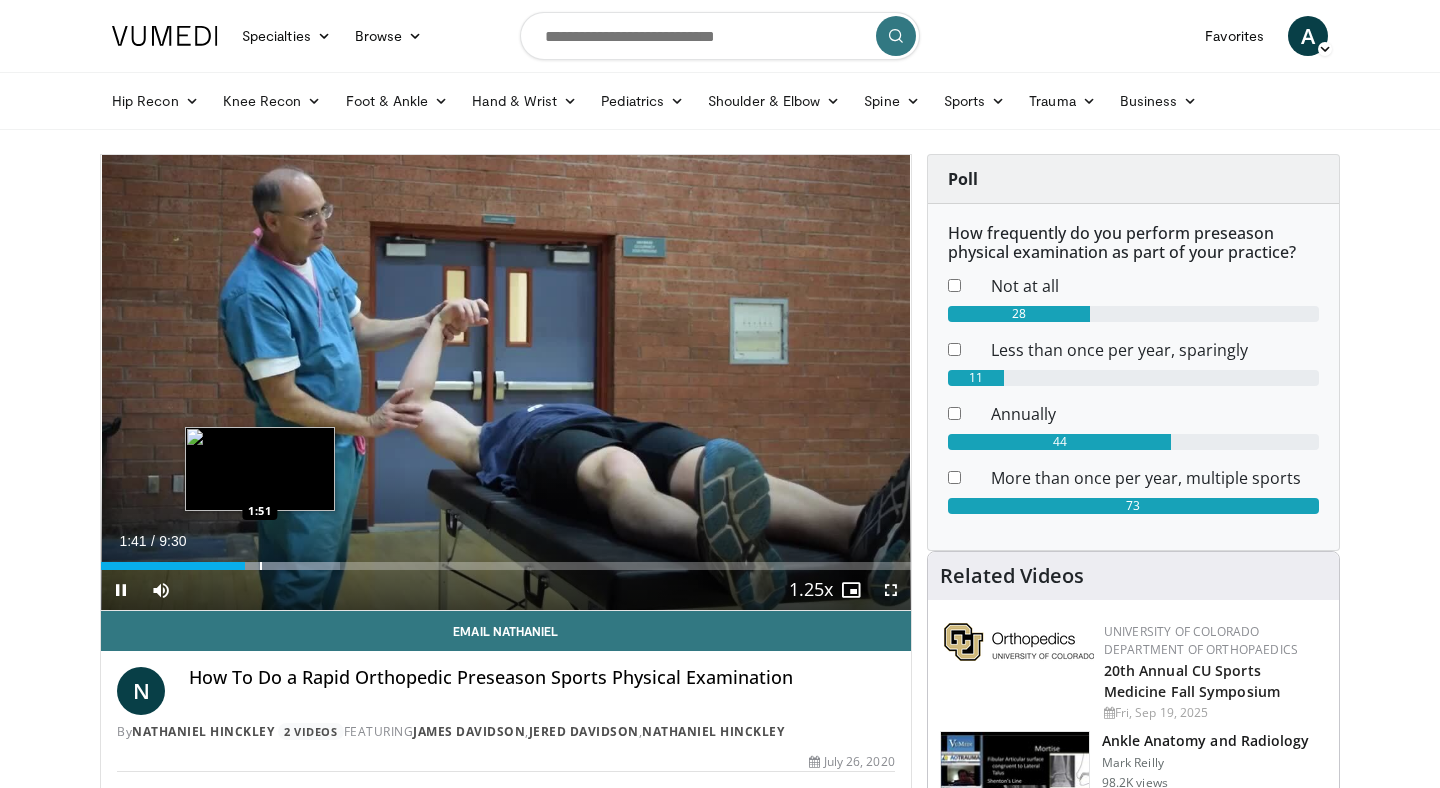 click on "Loaded :  29.57% 1:41 1:51" at bounding box center [506, 560] 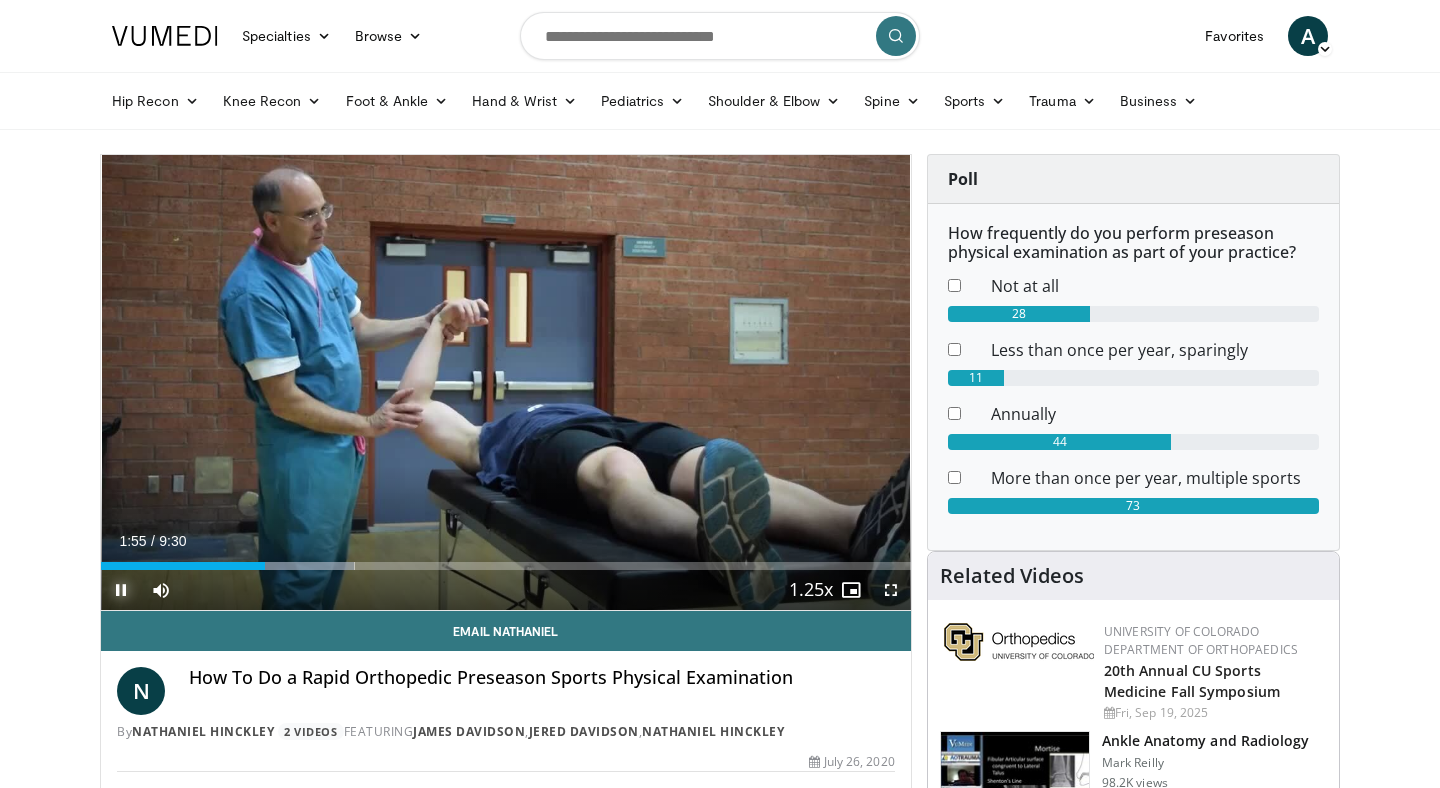click at bounding box center [121, 590] 